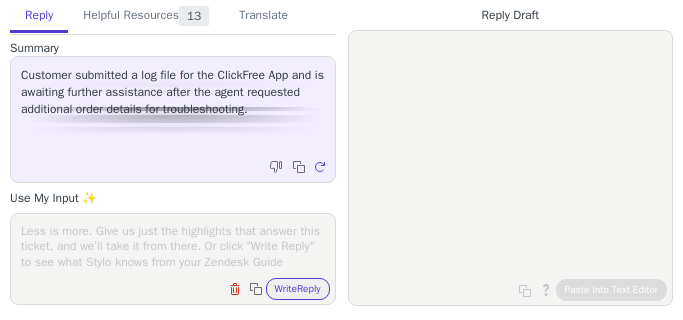 scroll, scrollTop: 0, scrollLeft: 0, axis: both 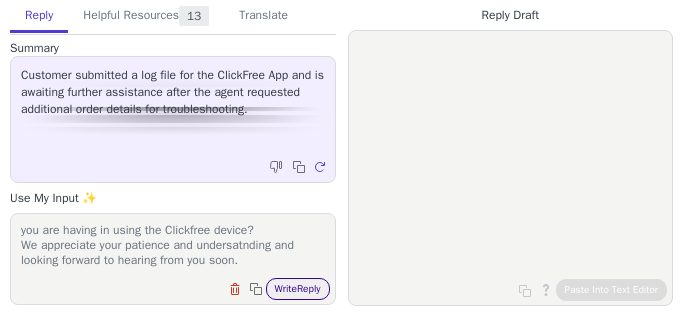 type on "Hello [NAME],
Thank you for your immediate response and for providing your order information. May I know the exact issue/ error you are having in using the Clickfree device?
We appreciate your patience and undersatnding and looking forward to hearing from you soon." 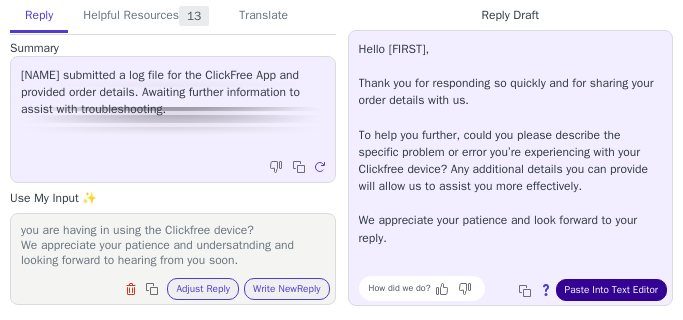 click on "Paste Into Text Editor" at bounding box center (611, 290) 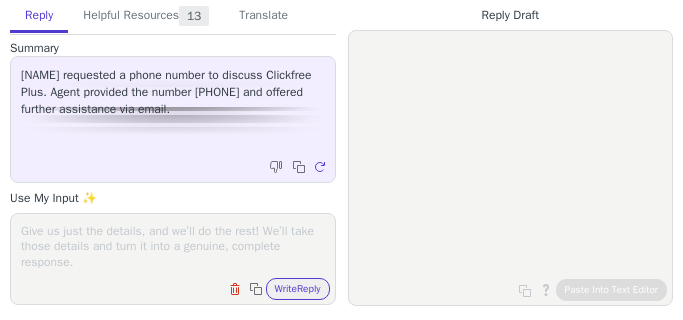 scroll, scrollTop: 0, scrollLeft: 0, axis: both 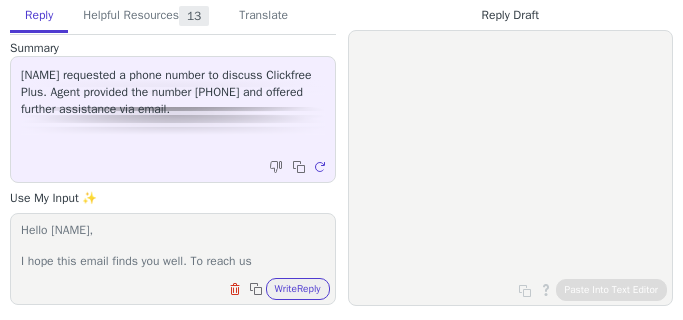 drag, startPoint x: 257, startPoint y: 262, endPoint x: 268, endPoint y: 265, distance: 11.401754 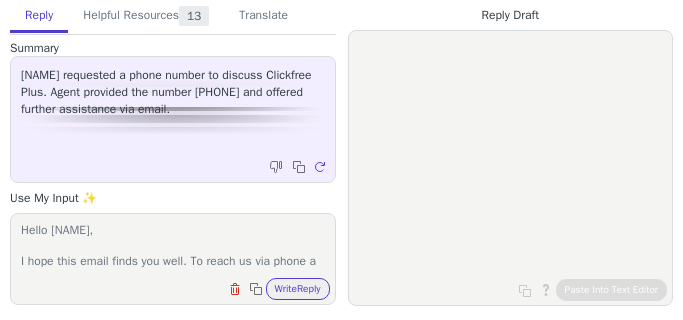 scroll, scrollTop: 16, scrollLeft: 0, axis: vertical 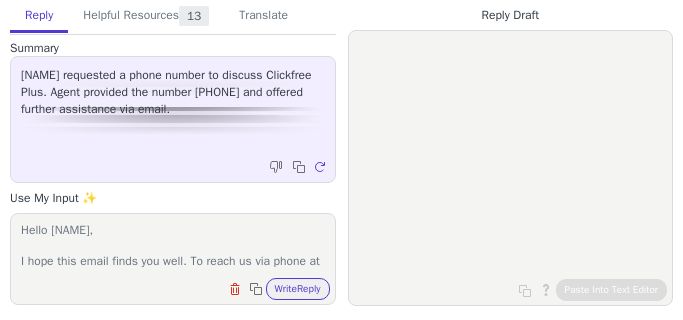 paste on "1 (855) 696-2814" 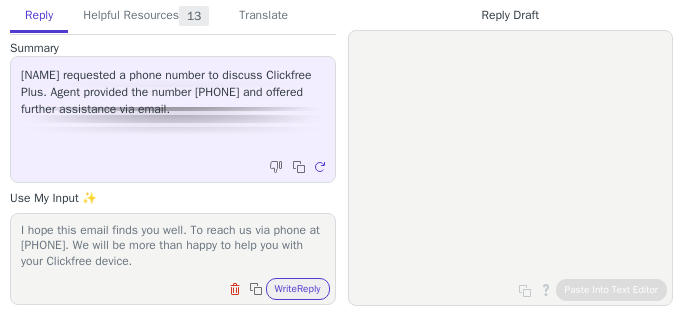 scroll, scrollTop: 62, scrollLeft: 0, axis: vertical 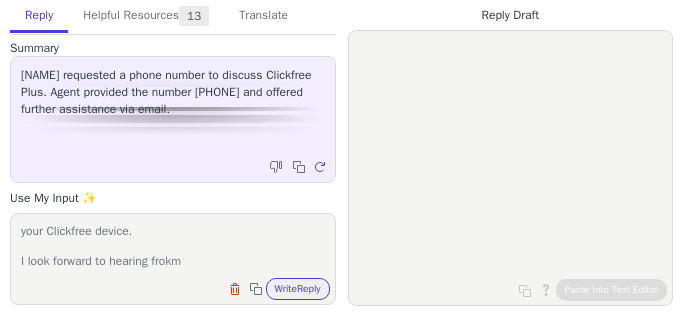 click on "Hello Cheryl,
I hope this email finds you well. To reach us via phone at 1 (855) 696-2814. We will be more than happy to help you with your Clickfree device.
I look forward to hearing frokm" at bounding box center (173, 246) 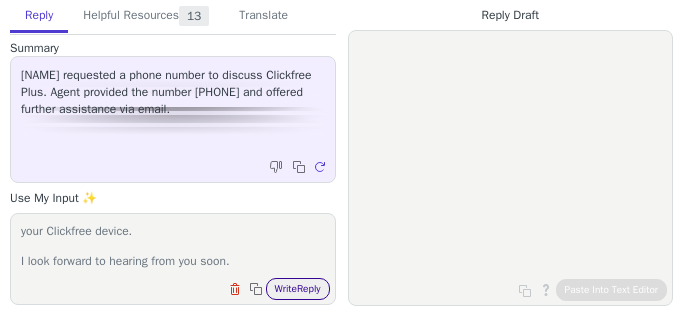 type on "Hello Cheryl,
I hope this email finds you well. To reach us via phone at 1 (855) 696-2814. We will be more than happy to help you with your Clickfree device.
I look forward to hearing from you soon." 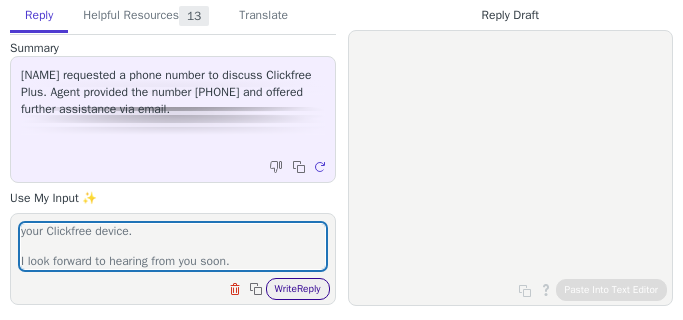 click on "Write  Reply" at bounding box center [298, 289] 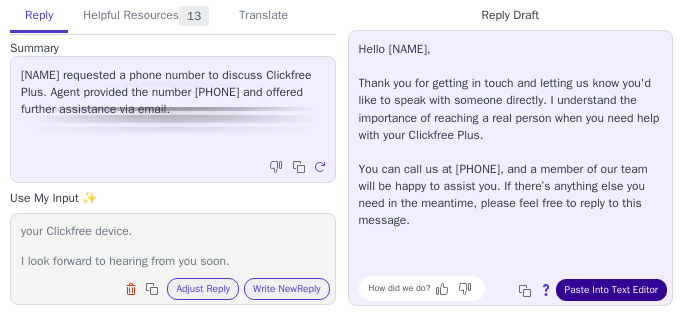 click on "Paste Into Text Editor" at bounding box center [611, 290] 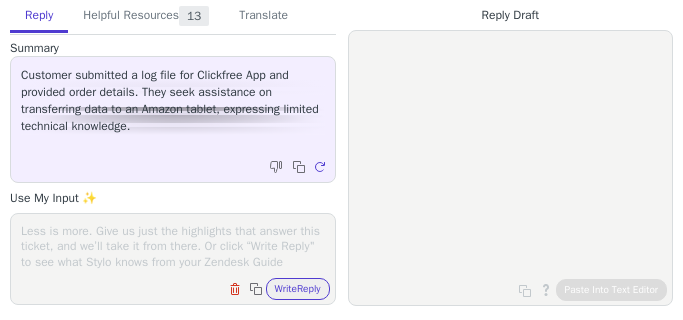 scroll, scrollTop: 0, scrollLeft: 0, axis: both 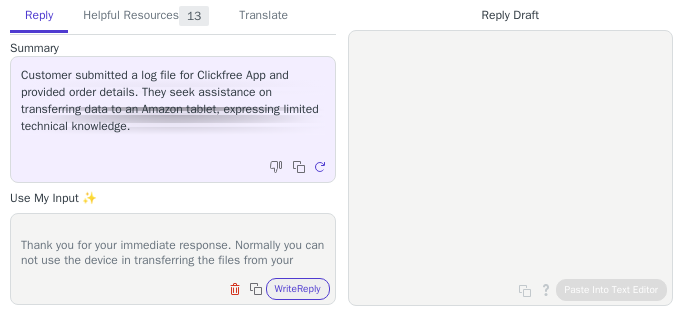 click on "Hello [PERSON],
Thank you for your immediate response. Normally you can not use the device in transferring the files from your" at bounding box center (173, 246) 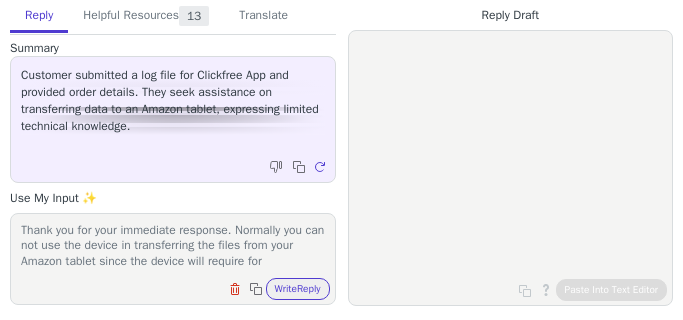 scroll, scrollTop: 46, scrollLeft: 0, axis: vertical 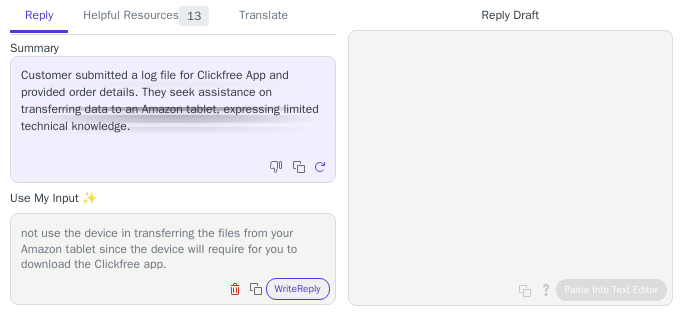 click on "Hello [PERSON],
Thank you for your immediate response. Normally you can not use the device in transferring the files from your Amazon tablet since the device will require for you to download the Clickfree app." at bounding box center [173, 246] 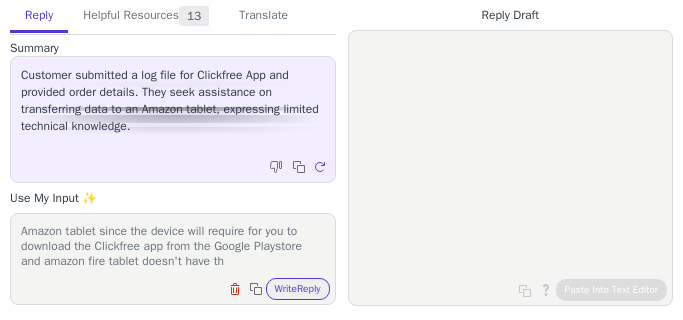 scroll, scrollTop: 77, scrollLeft: 0, axis: vertical 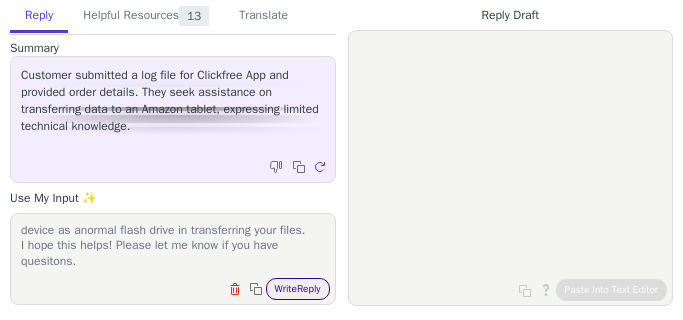 type on "Hello [NAME],
Thank you for your immediate response. Normally you can not use the device in transferring the files from your Amazon tablet since the device will require for you to download the Clickfree app from the Google Playstore and amazon fire tablet doesn't have the Playstore app installed. Instead you have the Amazon appstore. But you can try to contact Amazon support on how to use the device as anormal flash drive in transferring your files.
I hope this helps! Please let me know if you have quesitons." 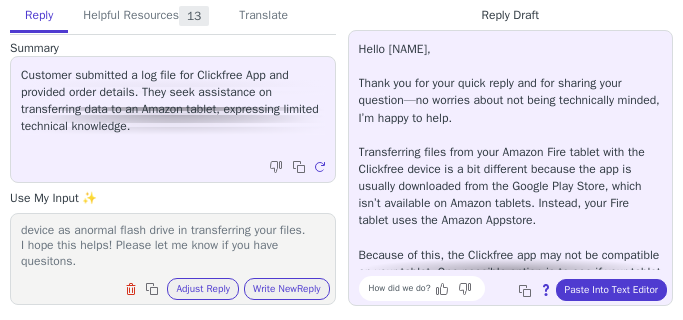 click on "Hello [NAME], Thank you for your quick reply and for sharing your question—no worries about not being technically minded, I’m happy to help. Transferring files from your Amazon Fire tablet with the Clickfree device is a bit different because the app is usually downloaded from the Google Play Store, which isn’t available on Amazon tablets. Instead, your Fire tablet uses the Amazon Appstore. Because of this, the Clickfree app may not be compatible on your tablet. One possible option is to see if your tablet recognizes the Clickfree device as a regular USB flash drive when you plug it in—this may let you manually move files. If the device isn’t detected, you might want to reach out directly to Amazon Support for guidance on using USB storage with your specific tablet model. If you’d like, I can also walk you through other ways to transfer files, or offer additional troubleshooting steps. Just let me know what you’d like to try next, and I’ll be here to assist!" at bounding box center (511, 246) 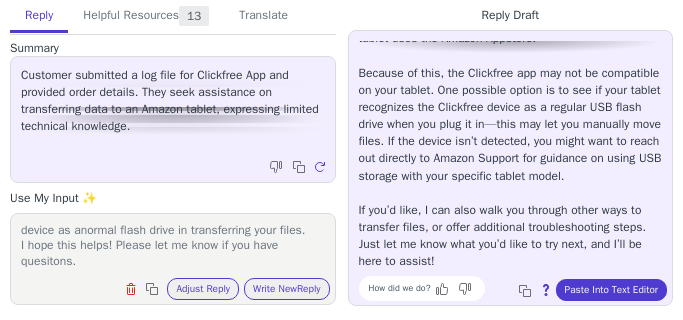 scroll, scrollTop: 200, scrollLeft: 0, axis: vertical 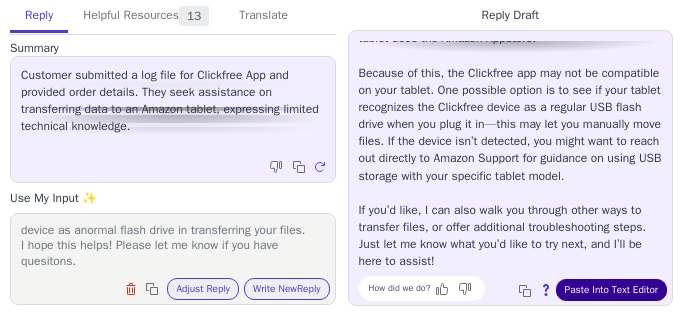 click on "Paste Into Text Editor" at bounding box center (611, 290) 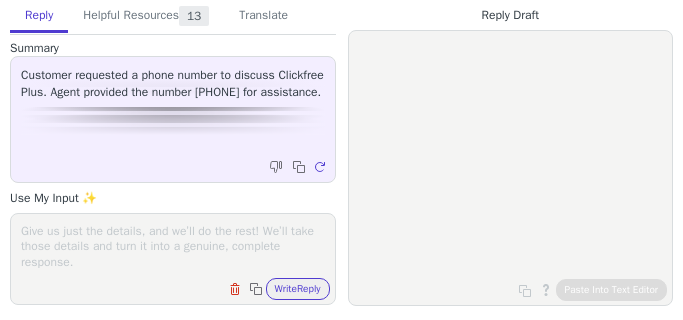 scroll, scrollTop: 0, scrollLeft: 0, axis: both 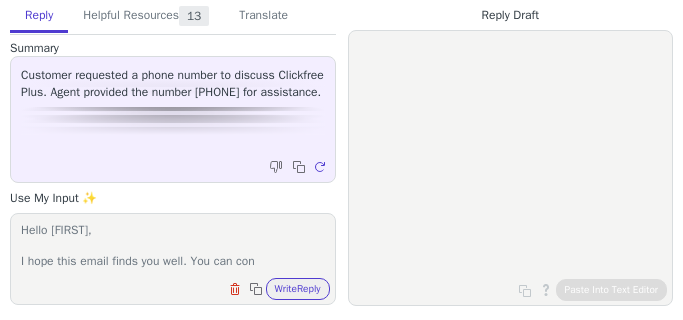 type on "Hello [FIRST],
I hope this email finds you well. You can cont" 